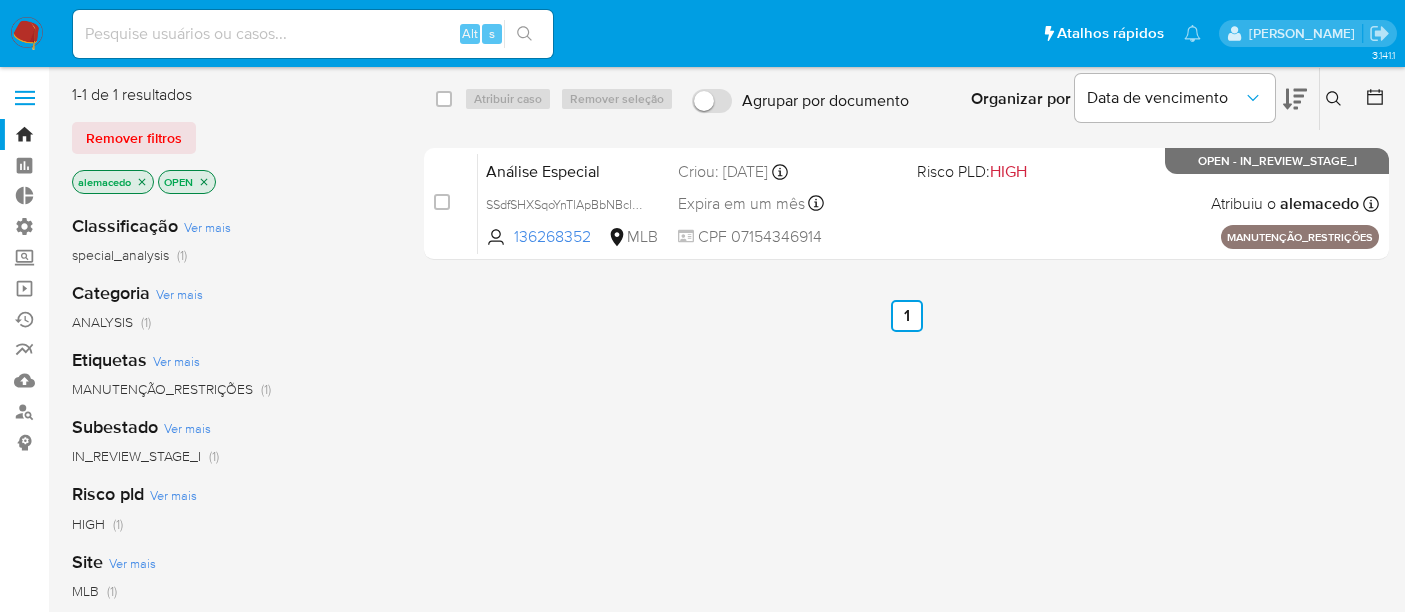 scroll, scrollTop: 0, scrollLeft: 0, axis: both 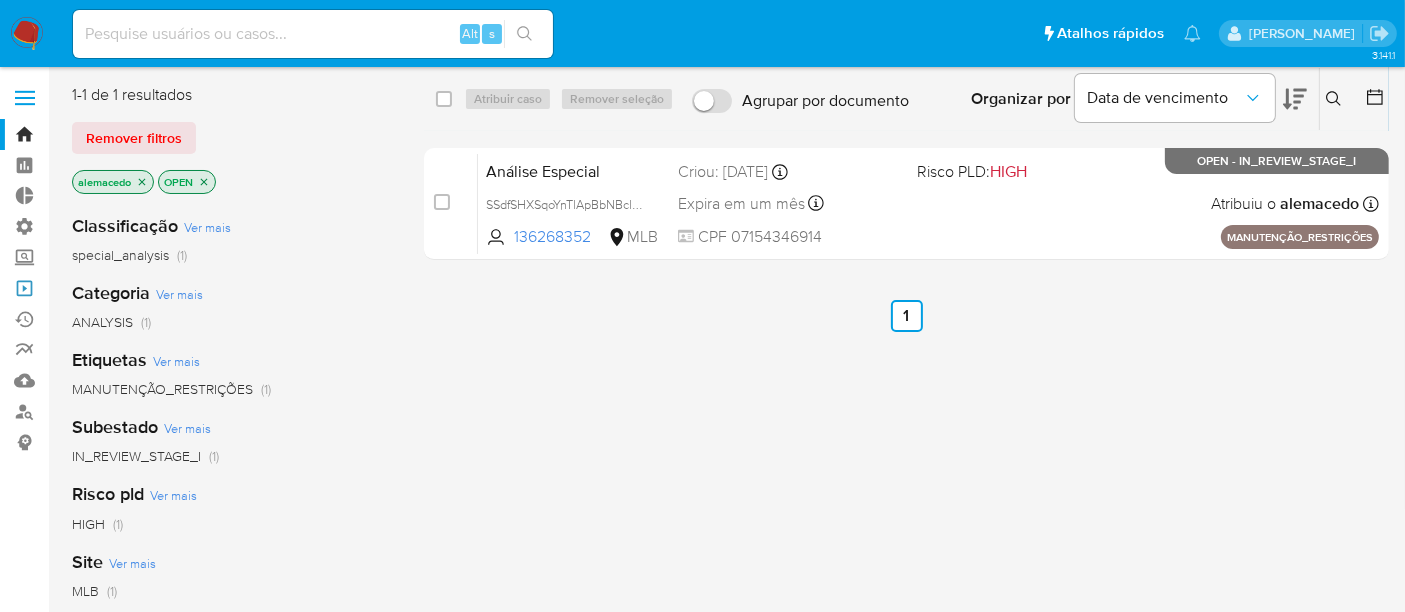 click on "Operações em massa" at bounding box center [119, 288] 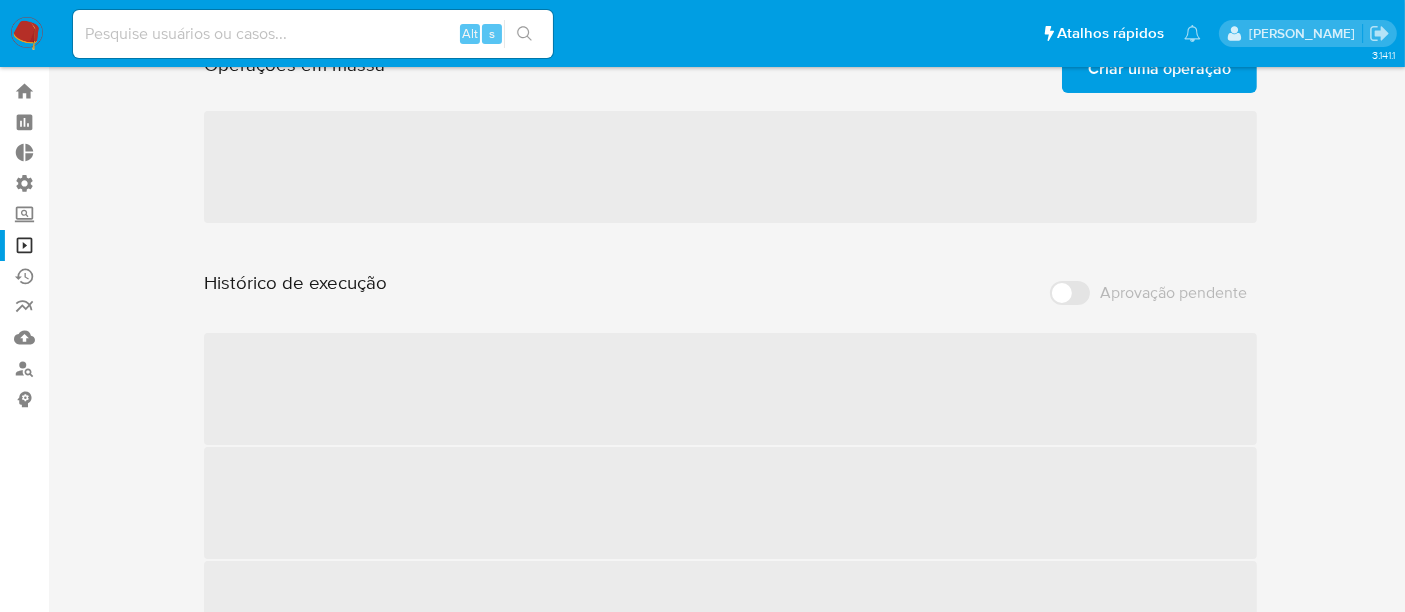 scroll, scrollTop: 111, scrollLeft: 0, axis: vertical 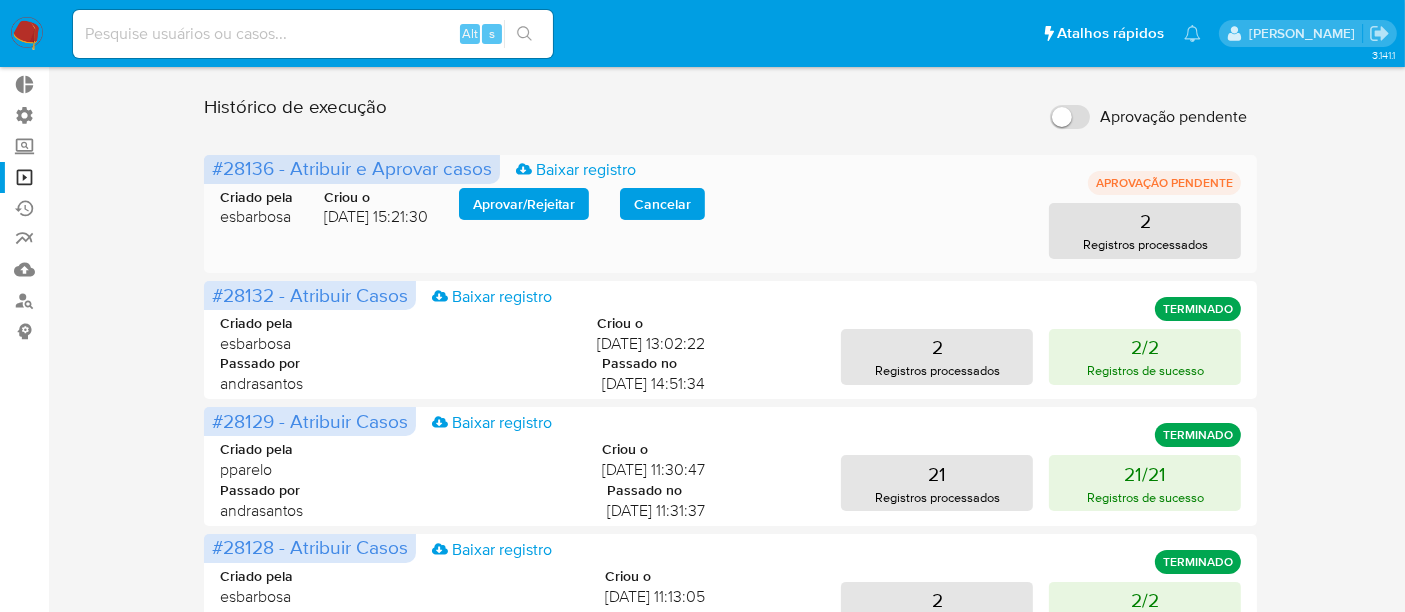 click on "Aprovar  /  Rejeitar" at bounding box center (524, 204) 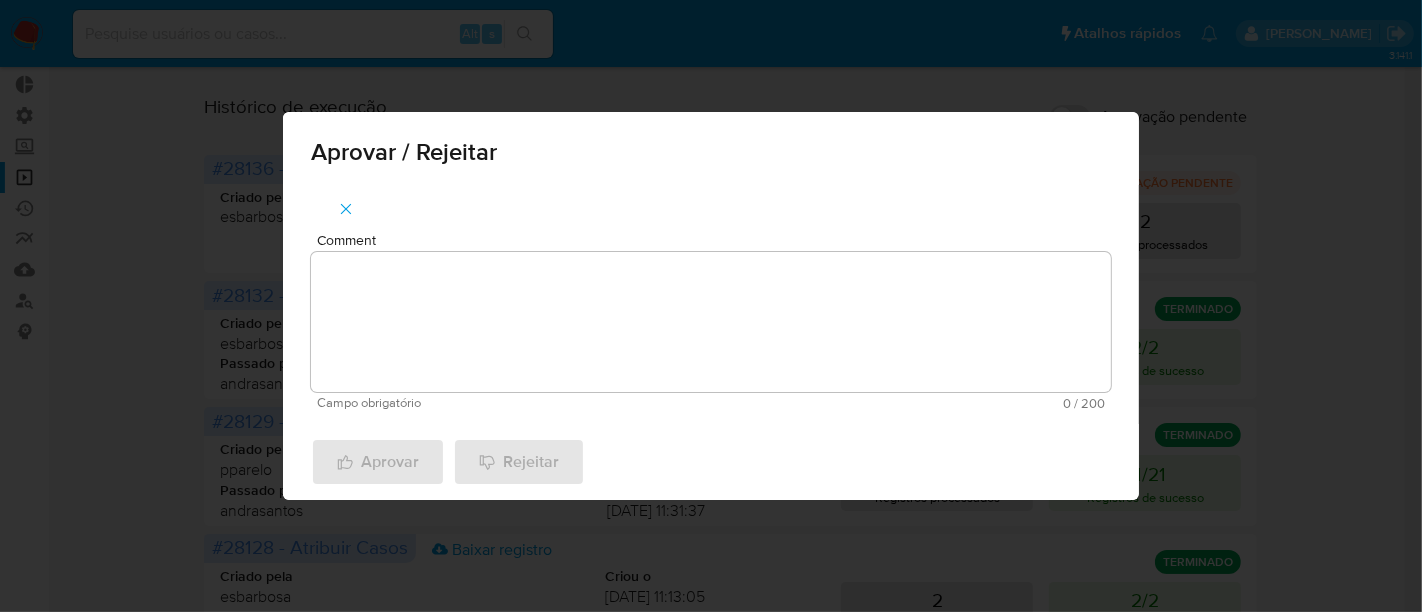 drag, startPoint x: 362, startPoint y: 212, endPoint x: 394, endPoint y: 213, distance: 32.01562 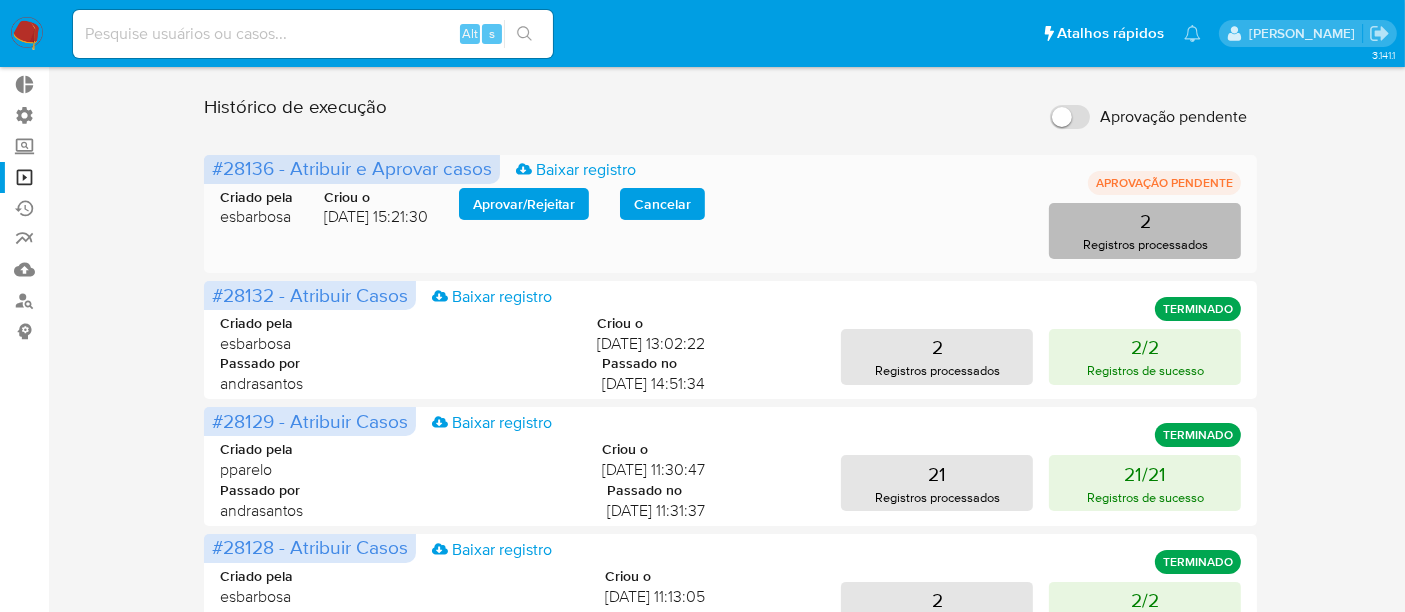 click on "2 Registros processados" at bounding box center (1145, 231) 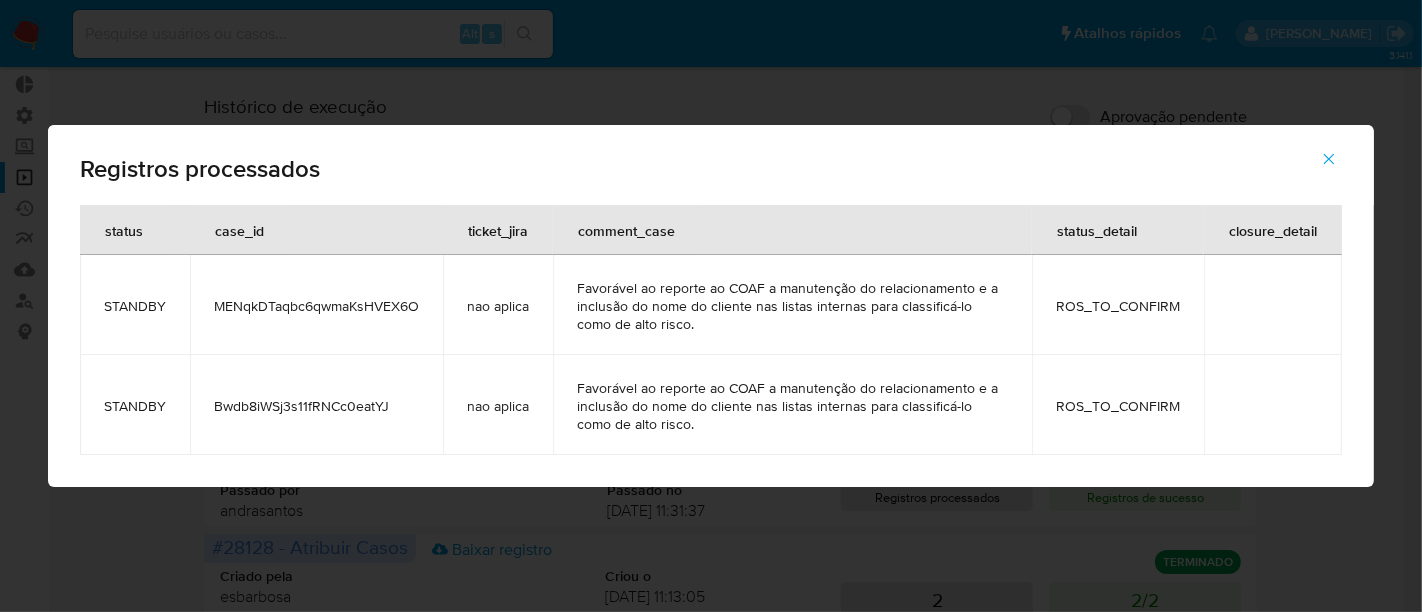 click at bounding box center [1329, 159] 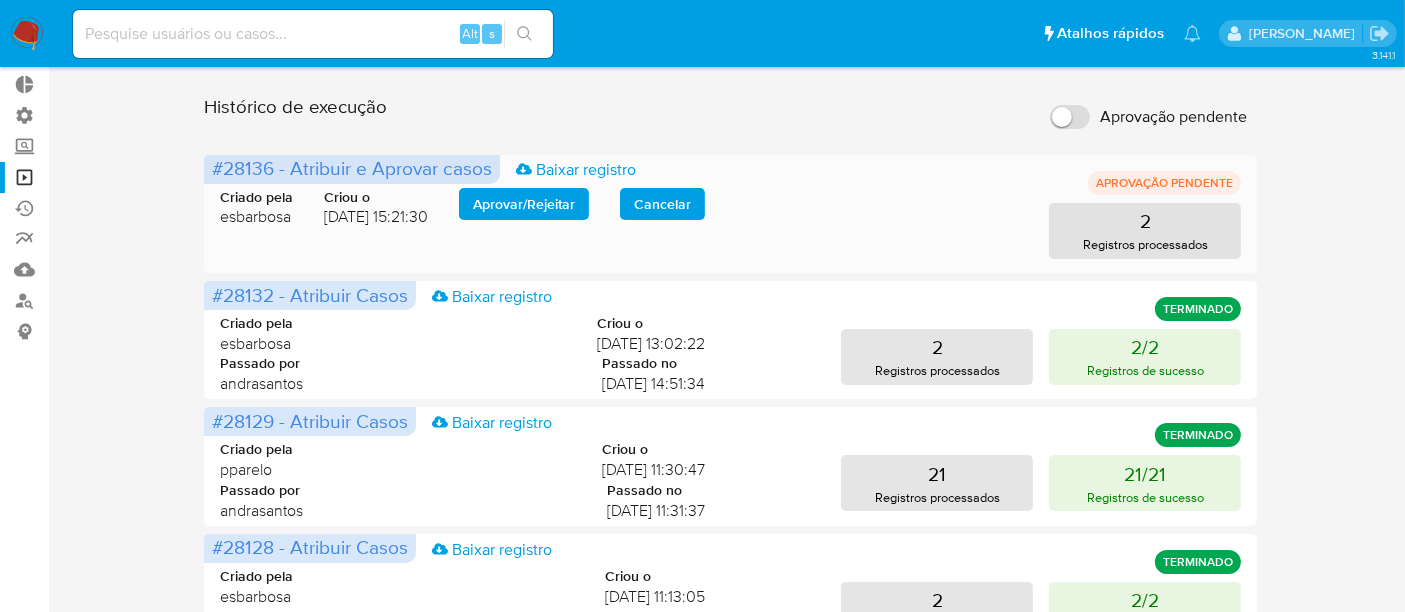 click on "Aprovar  /  Rejeitar" at bounding box center (524, 204) 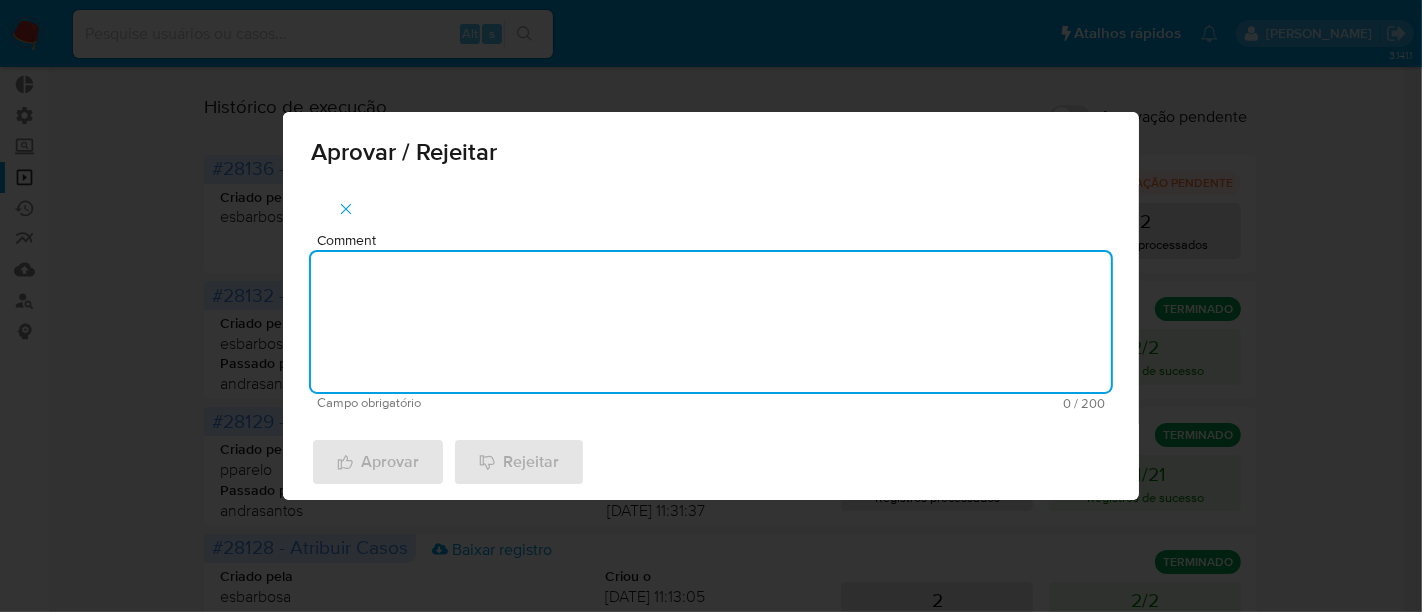 click on "Comment" at bounding box center [711, 322] 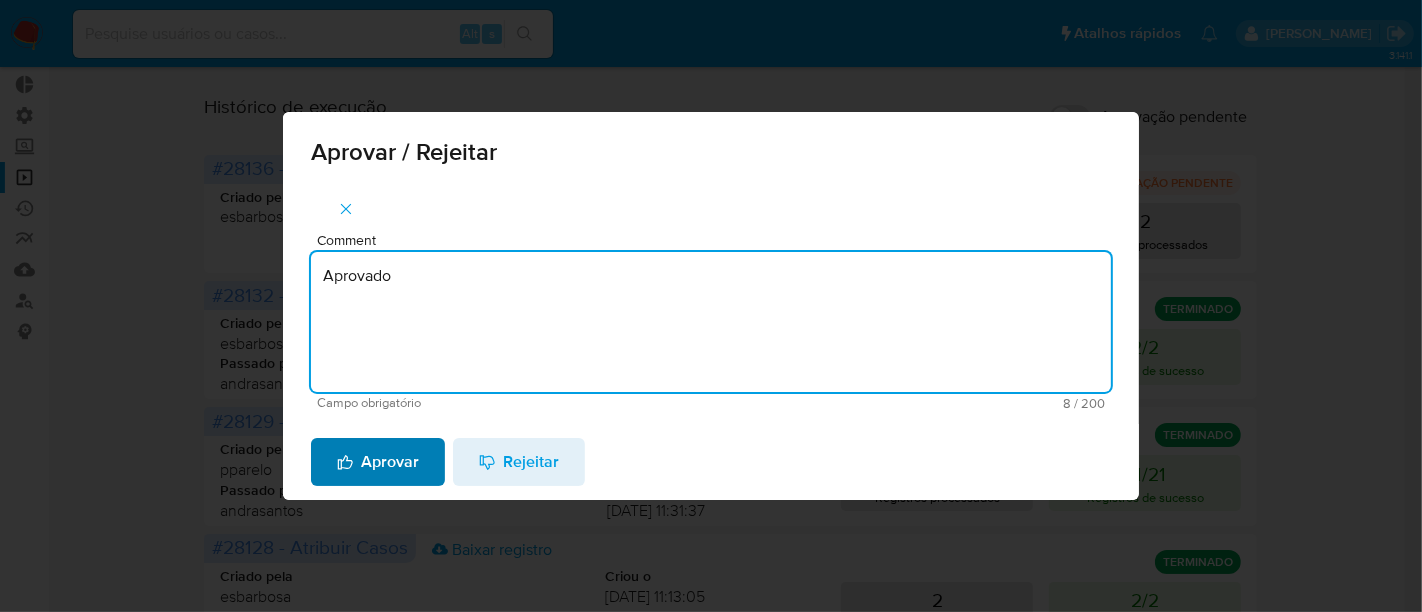 type on "Aprovado" 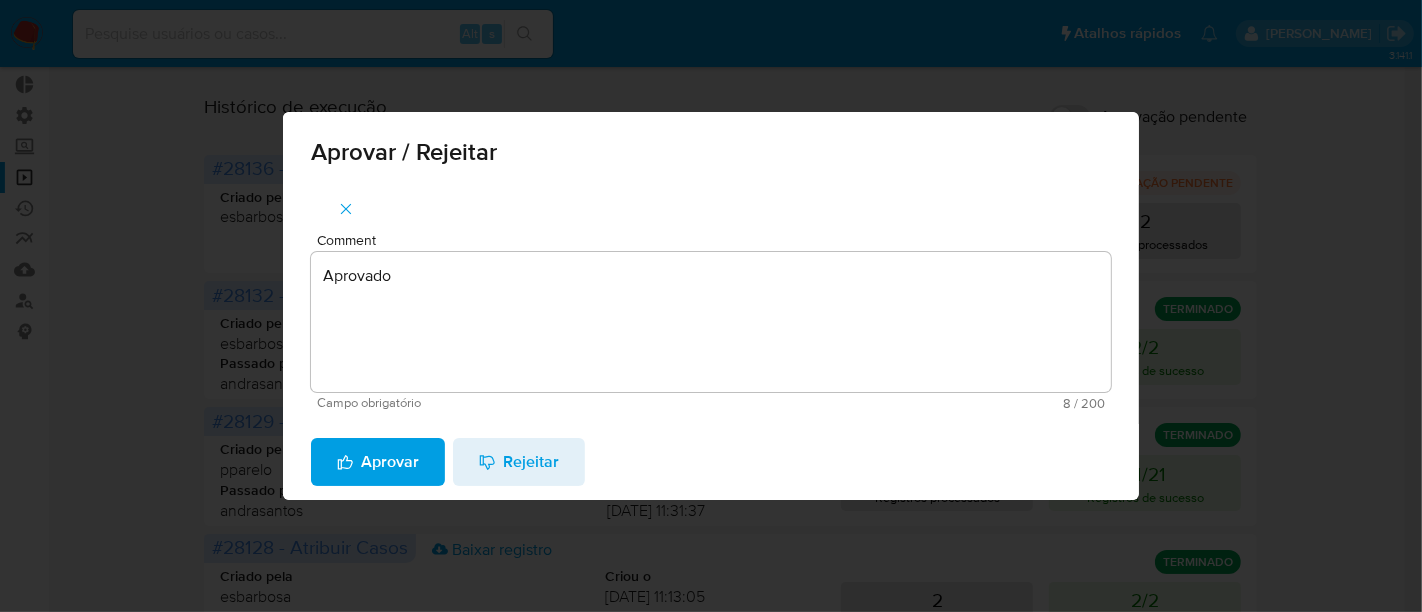 click on "Aprovar" at bounding box center [378, 462] 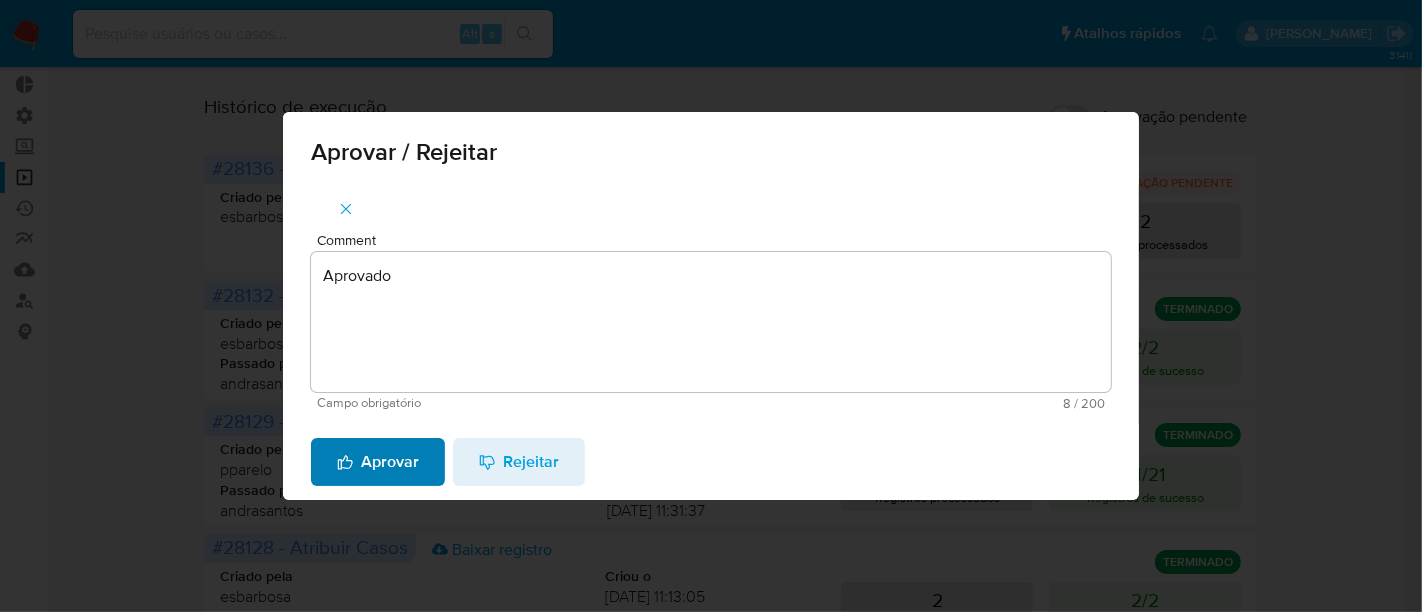 type 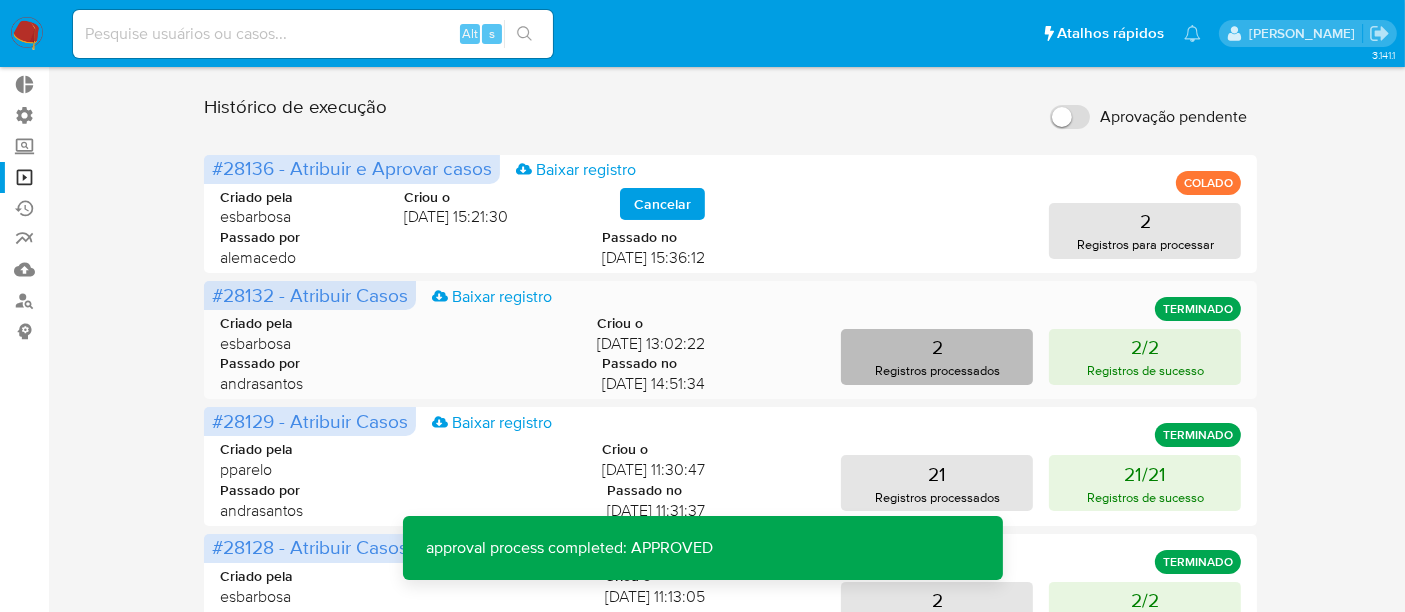 click on "2 Registros processados" at bounding box center (937, 357) 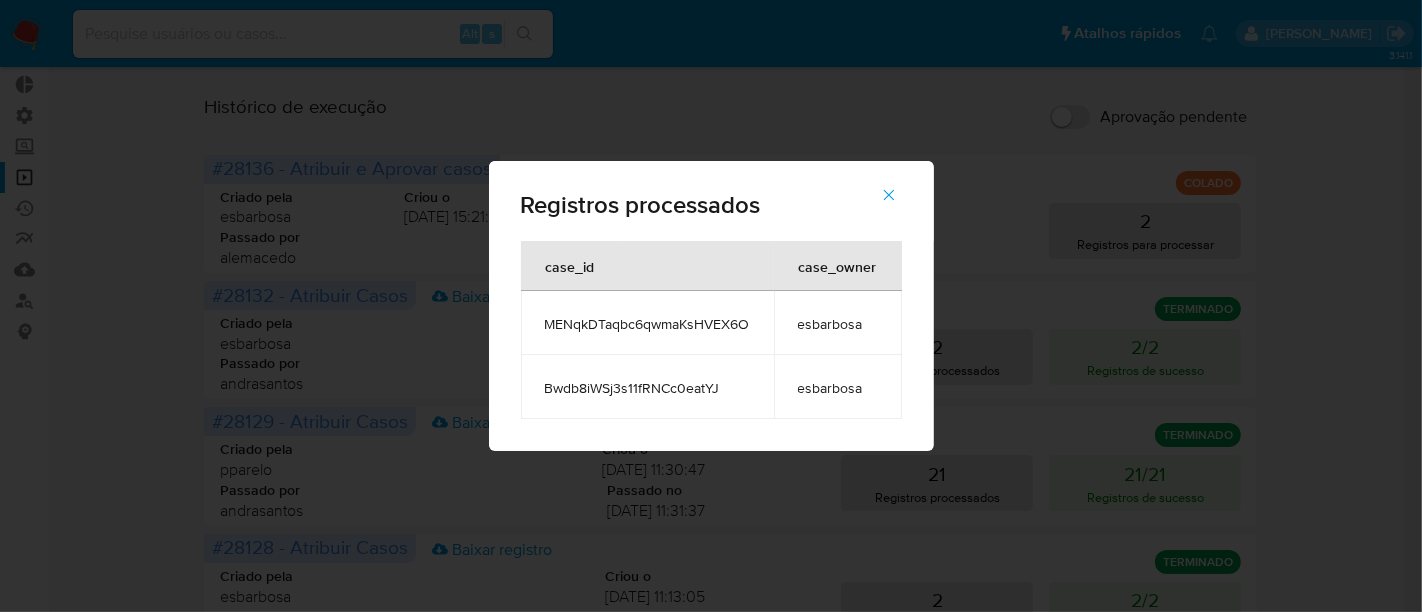 click 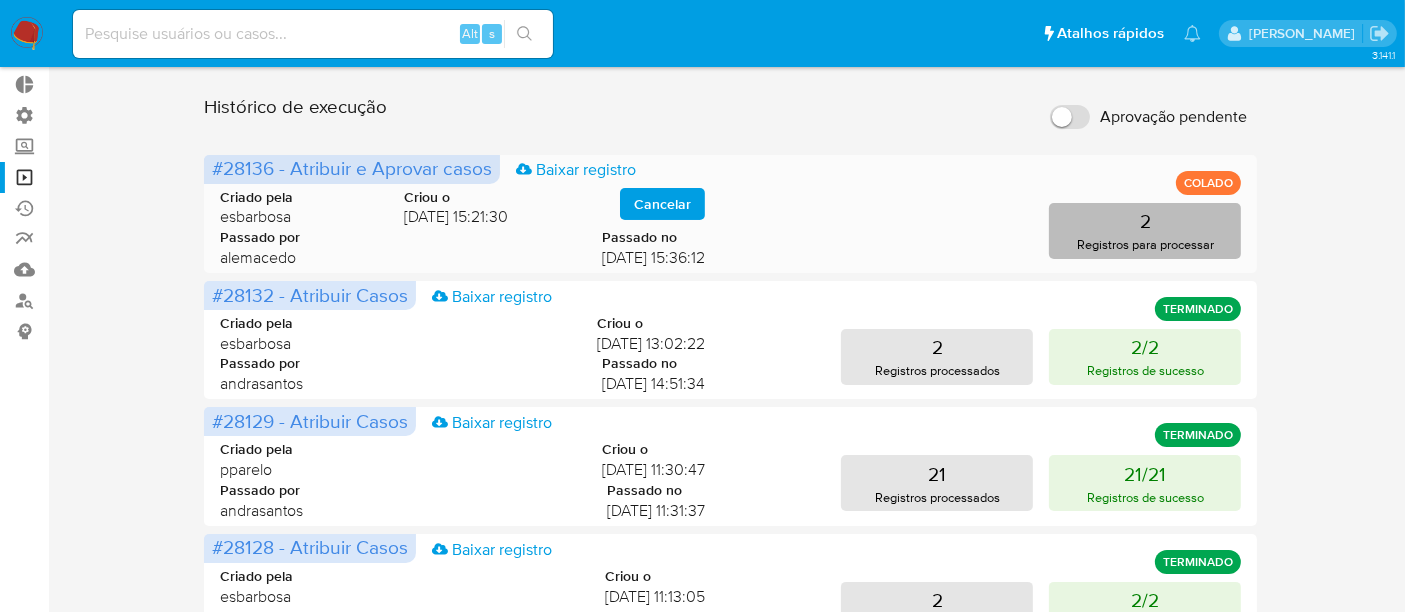 click on "2 Registros para processar" at bounding box center [1145, 231] 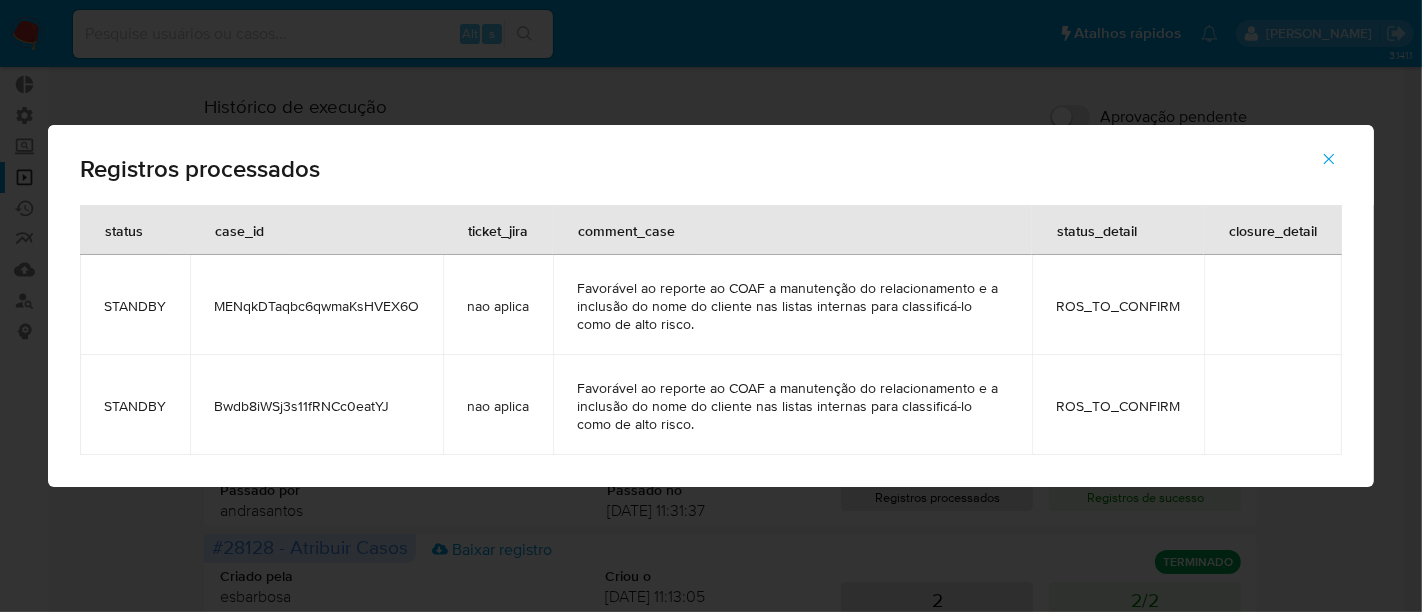 click 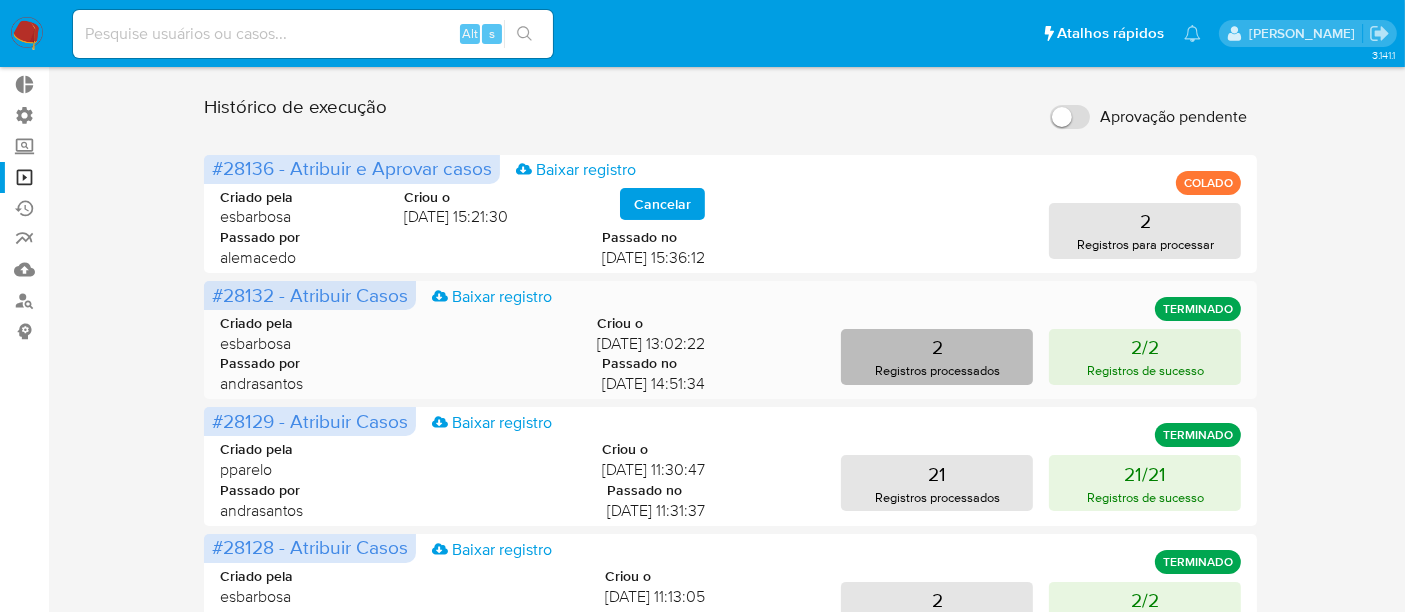 click on "2 Registros processados" at bounding box center [937, 357] 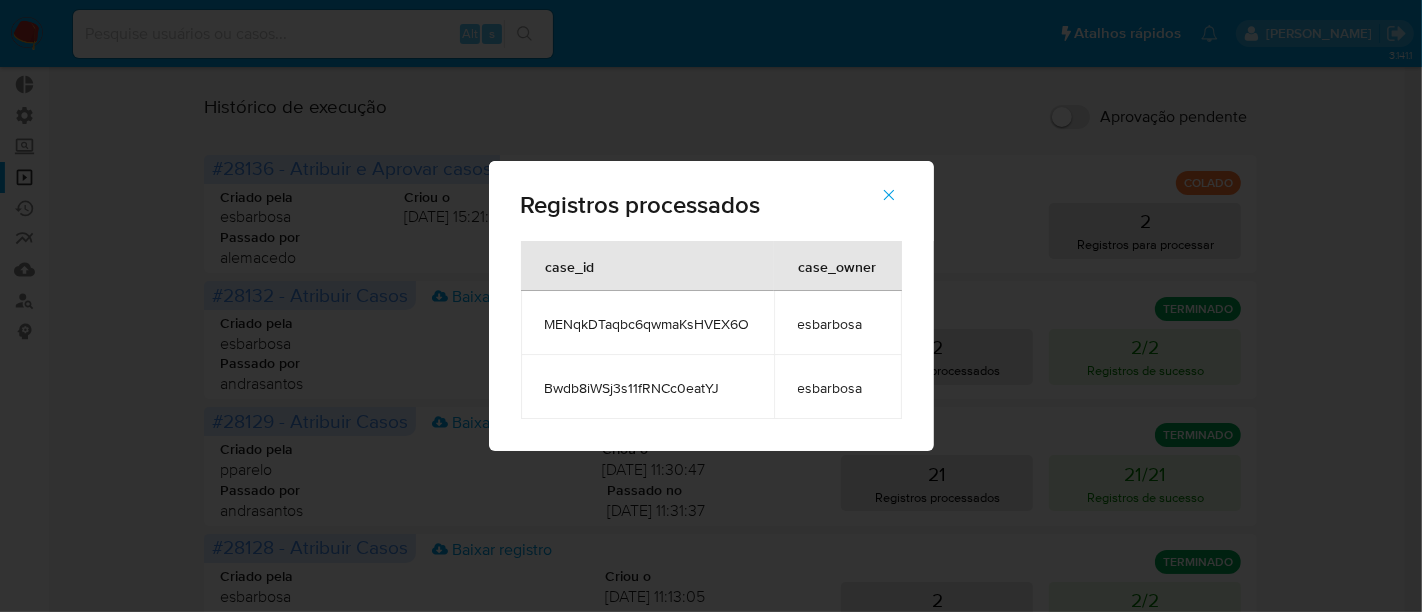 click 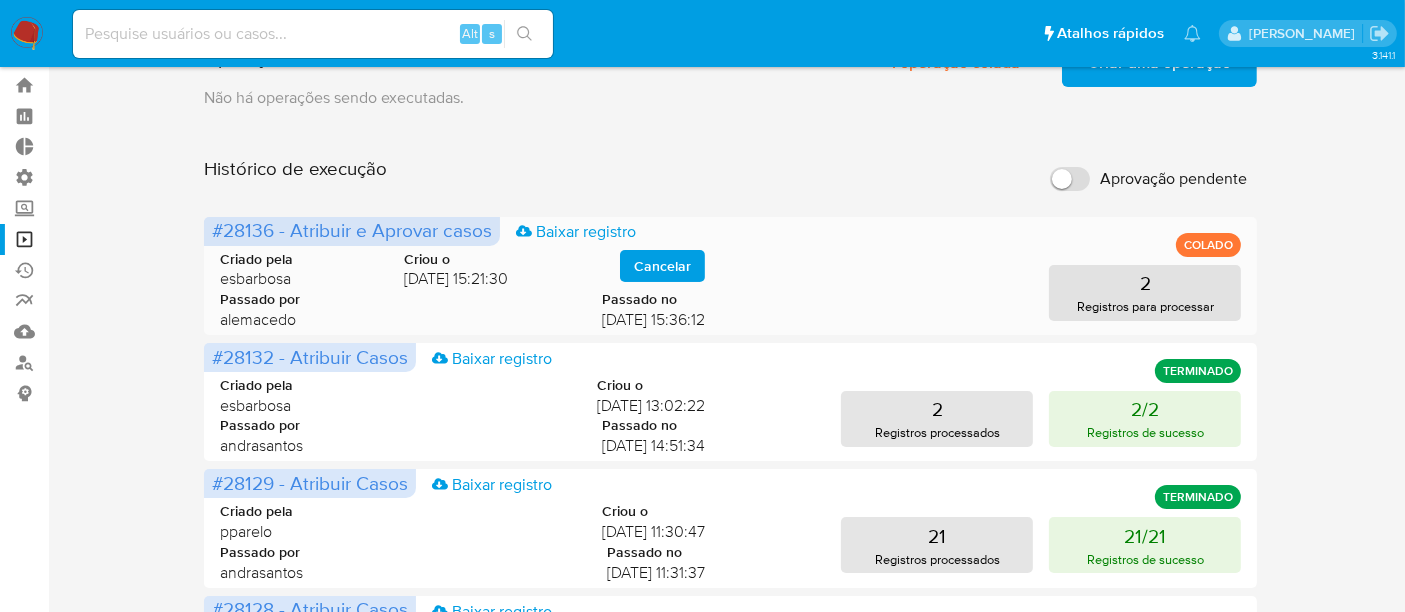 scroll, scrollTop: 0, scrollLeft: 0, axis: both 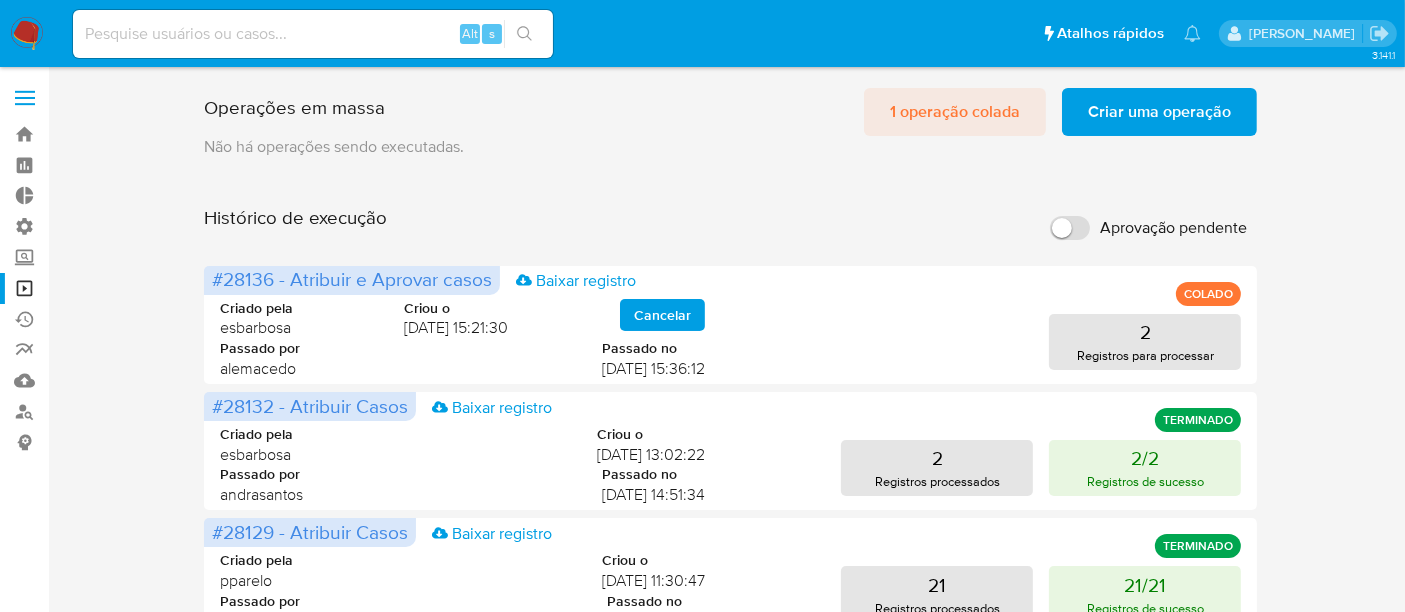 click on "1 operação colada" at bounding box center (955, 112) 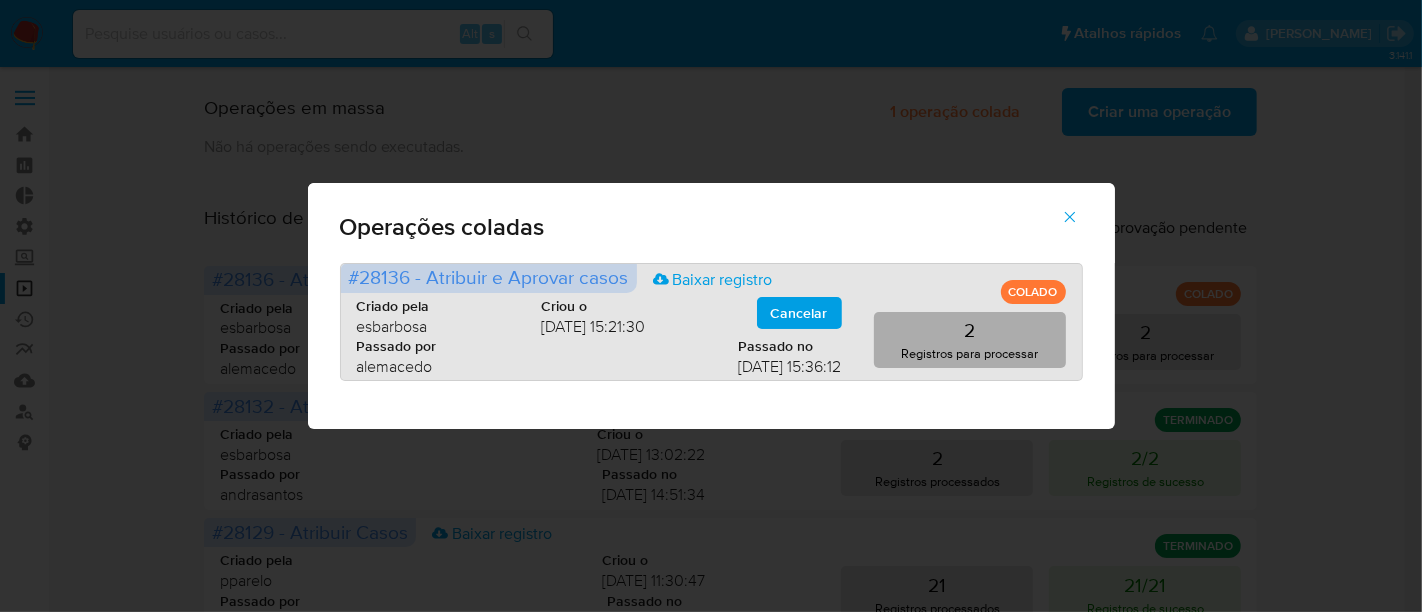 click on "2 Registros para processar" at bounding box center (970, 340) 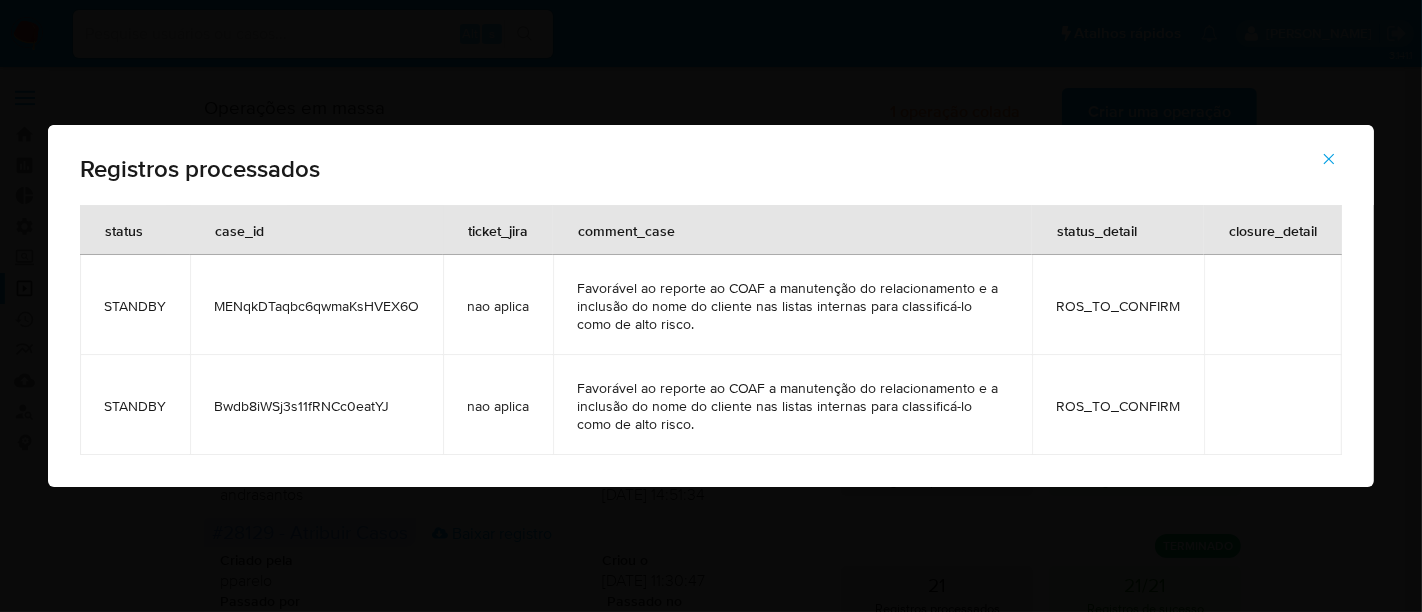 click at bounding box center (1329, 159) 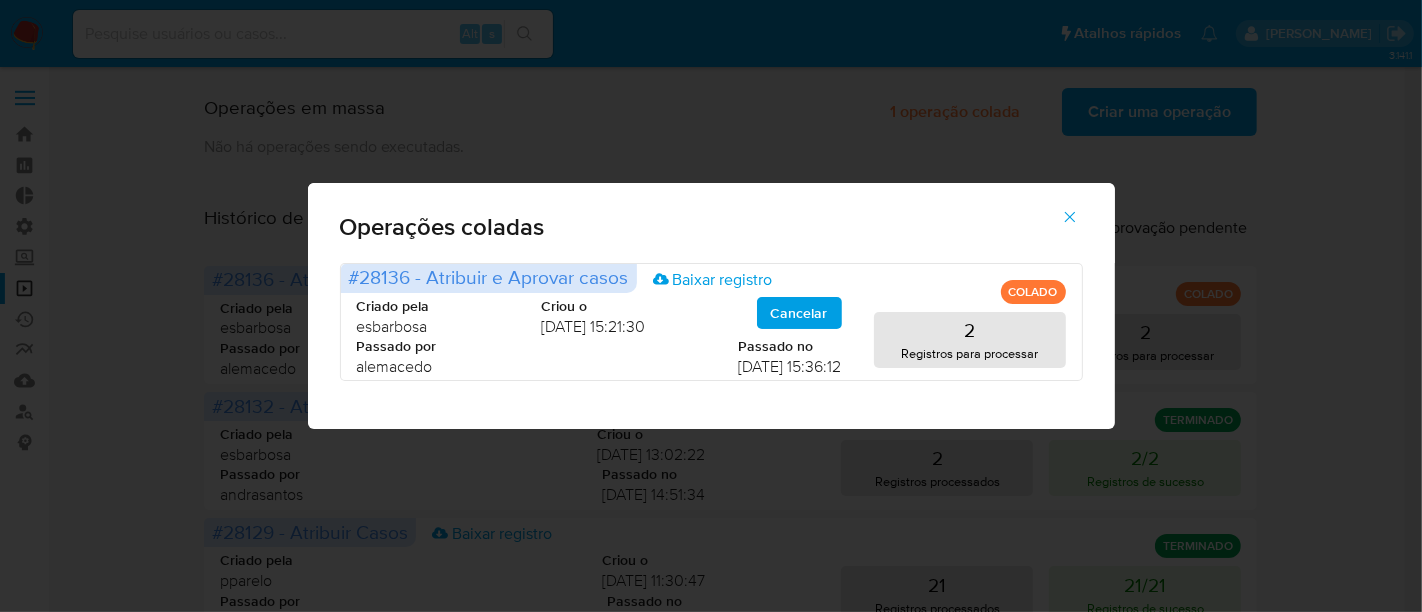 click 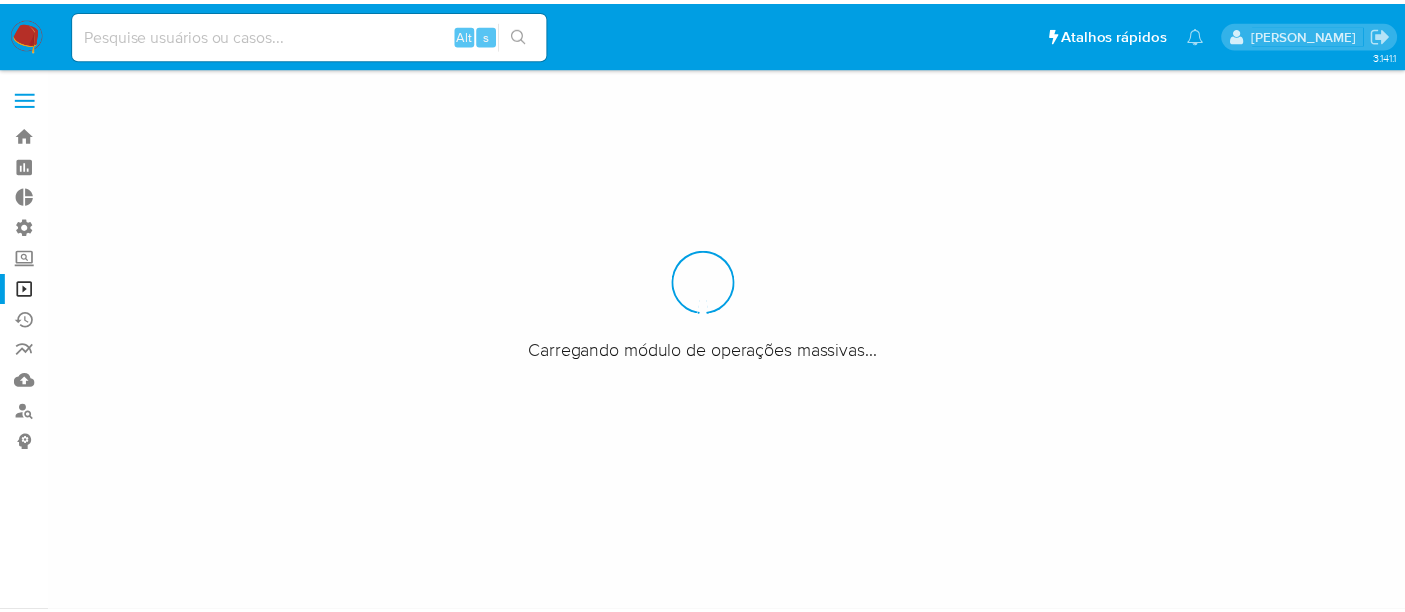 scroll, scrollTop: 0, scrollLeft: 0, axis: both 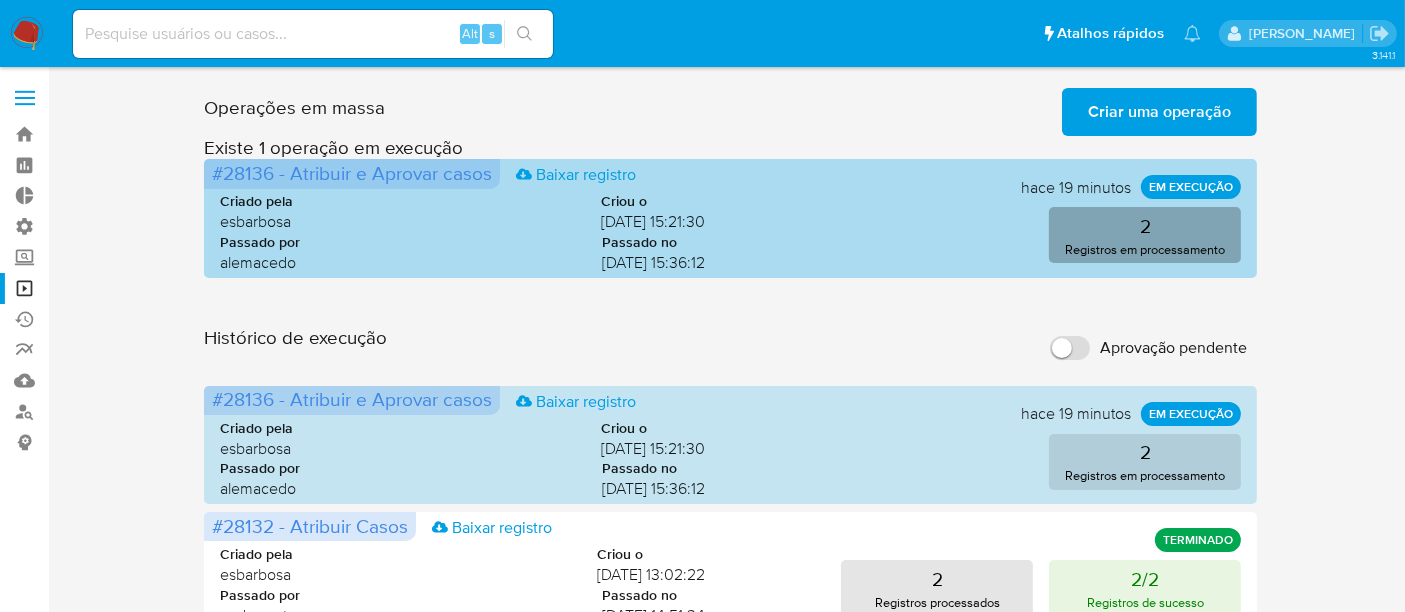 click on "2 Registros em processamento" at bounding box center (1145, 235) 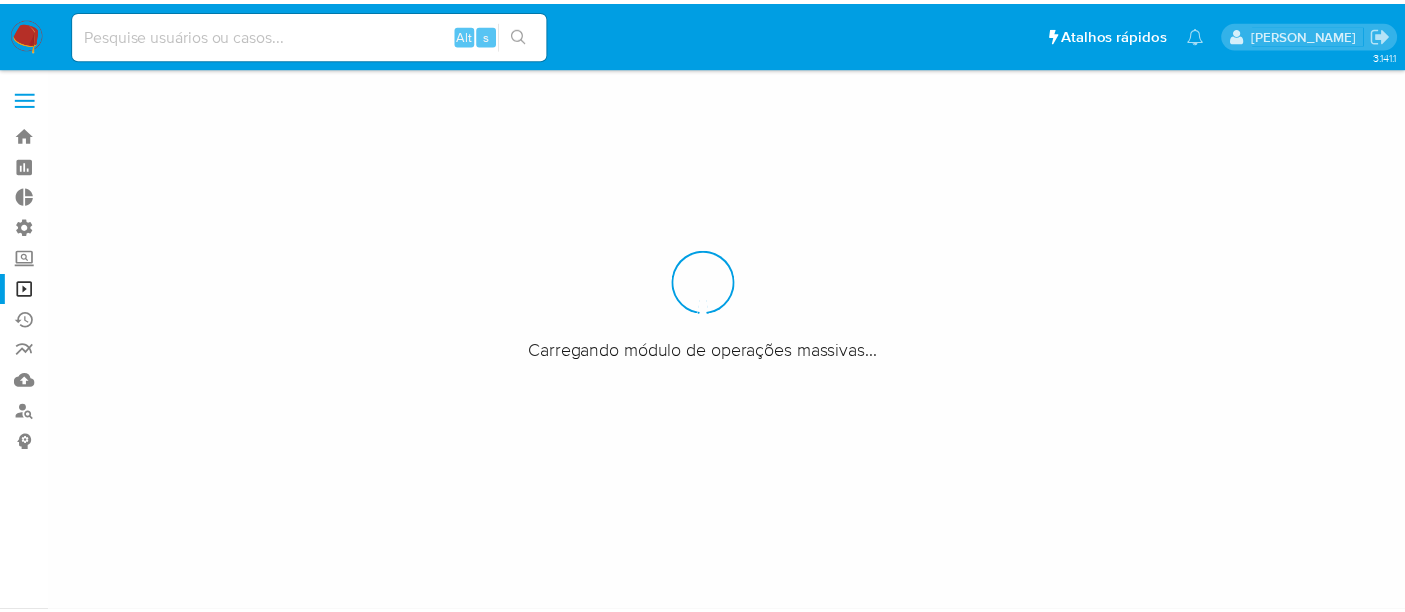 scroll, scrollTop: 0, scrollLeft: 0, axis: both 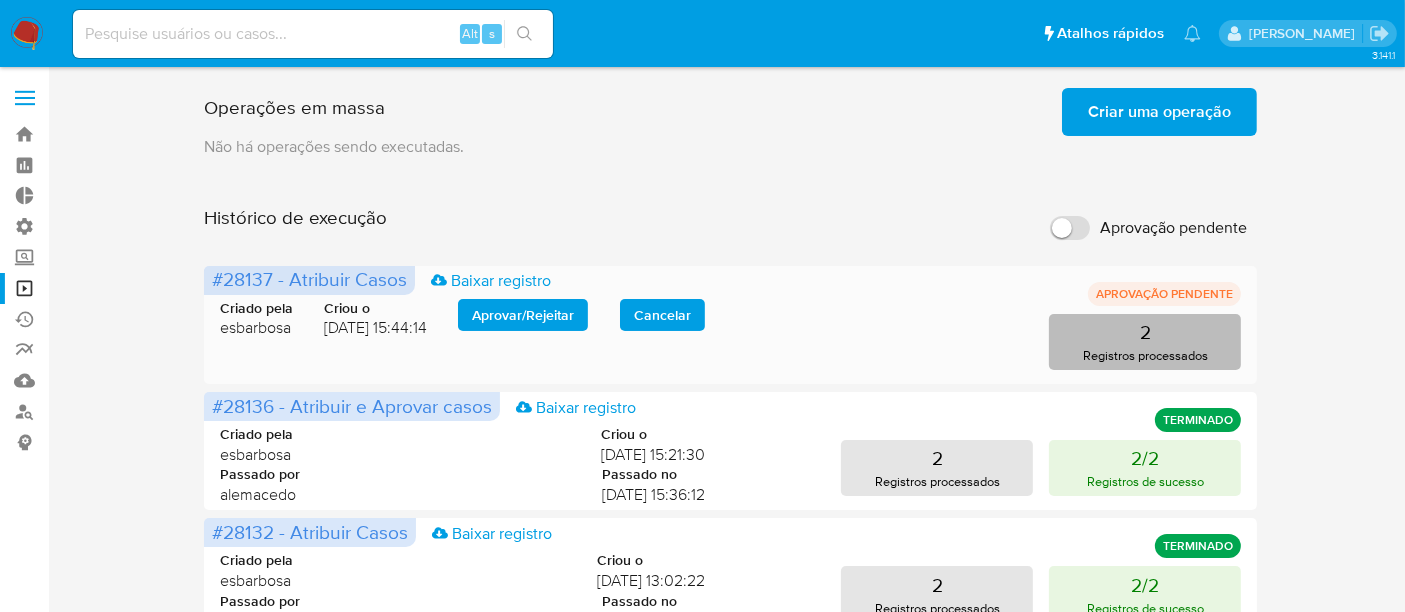 click on "2 Registros processados" at bounding box center (1145, 342) 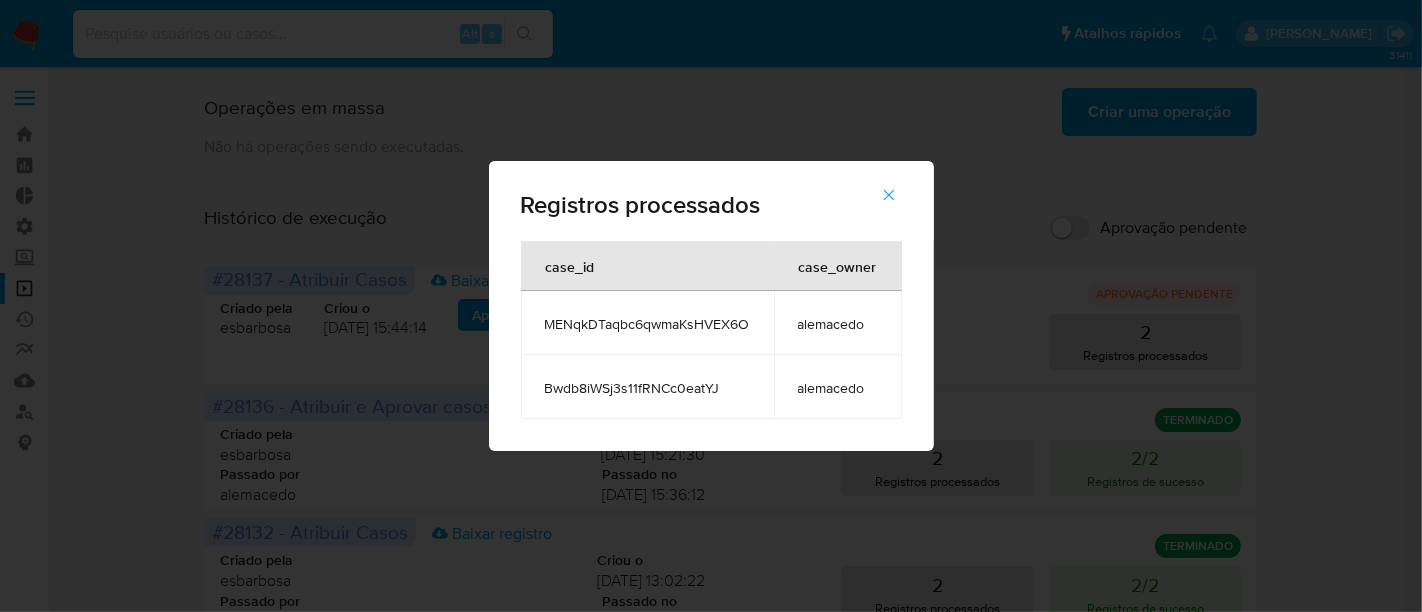 click 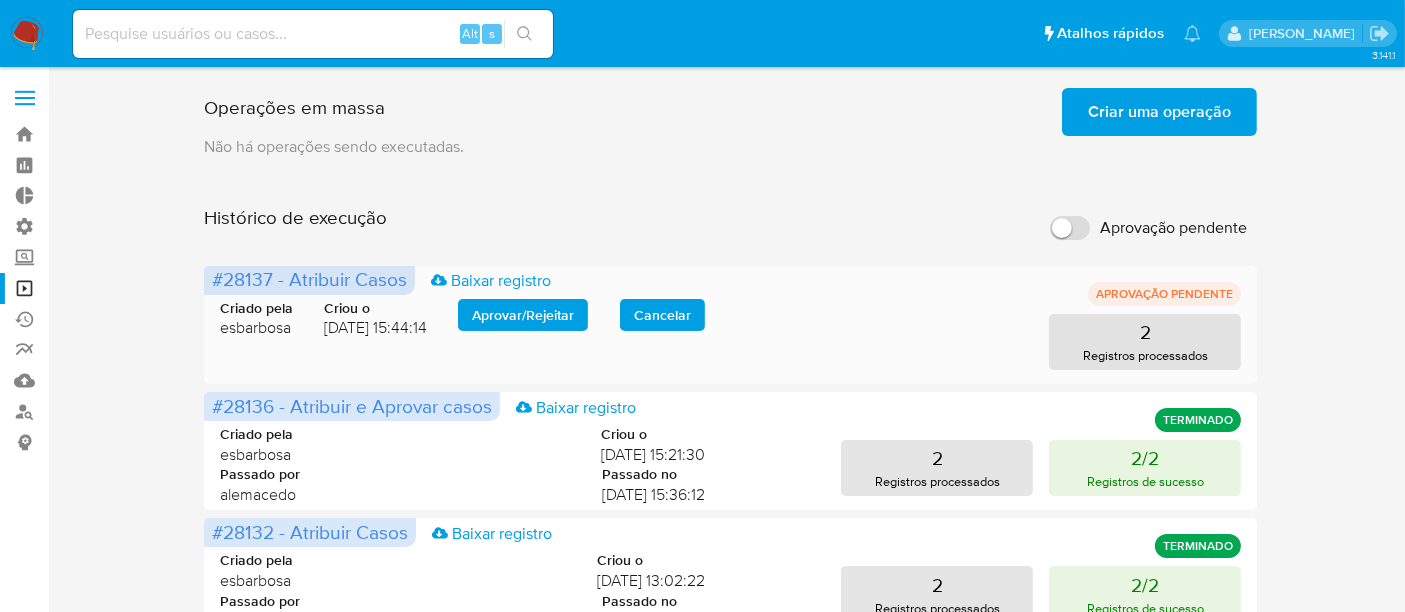 click on "Aprovar  /  Rejeitar" at bounding box center [523, 315] 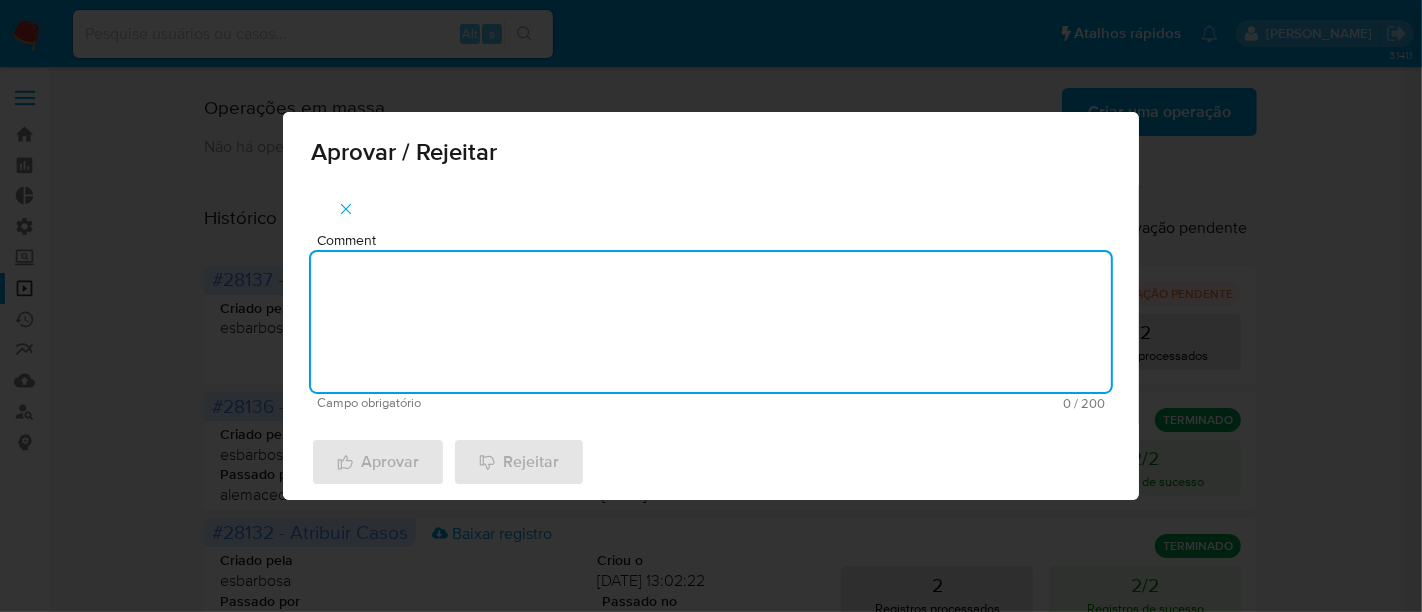 click on "Comment" at bounding box center [711, 322] 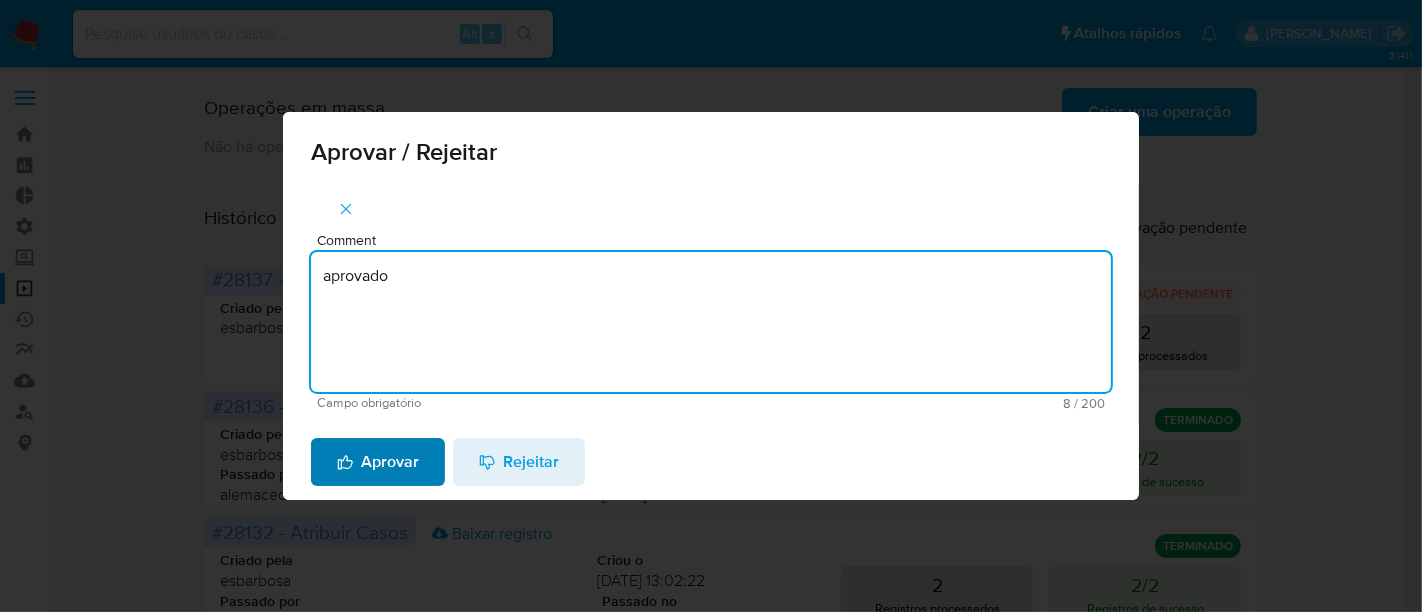 type on "aprovado" 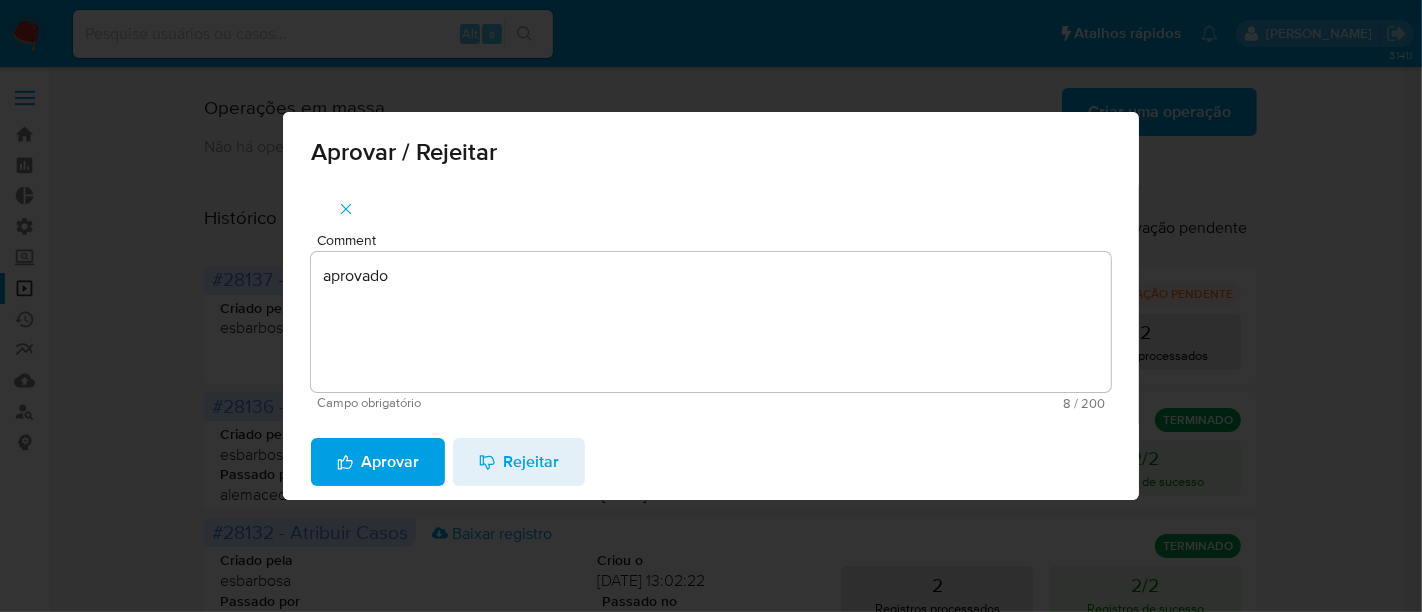 drag, startPoint x: 383, startPoint y: 459, endPoint x: 708, endPoint y: 606, distance: 356.69876 